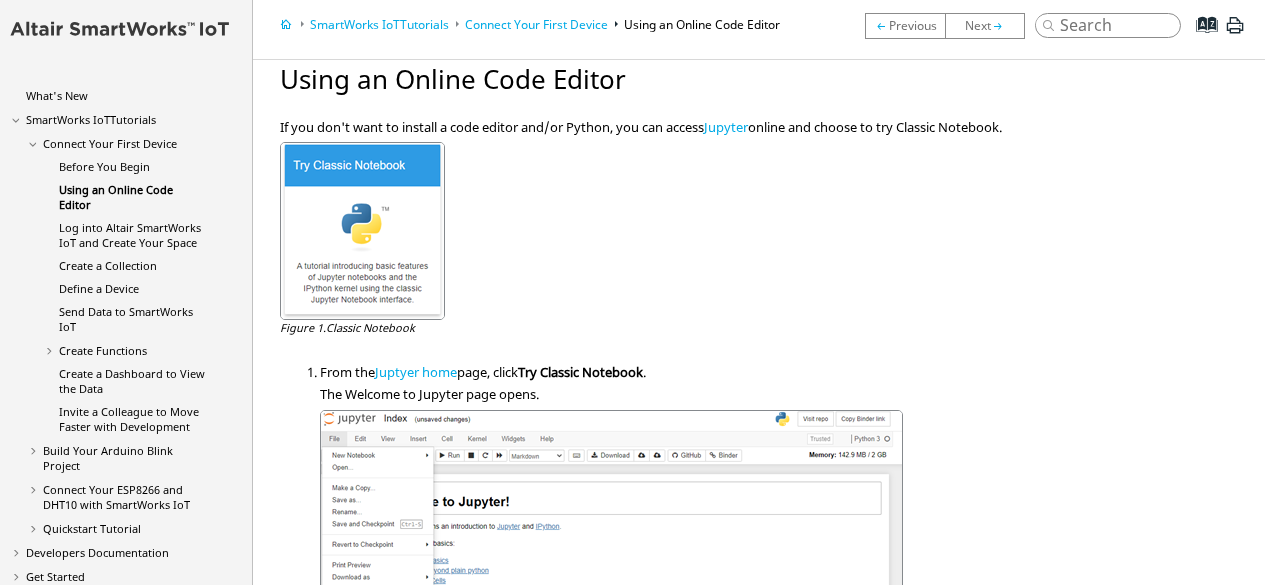 scroll, scrollTop: 0, scrollLeft: 0, axis: both 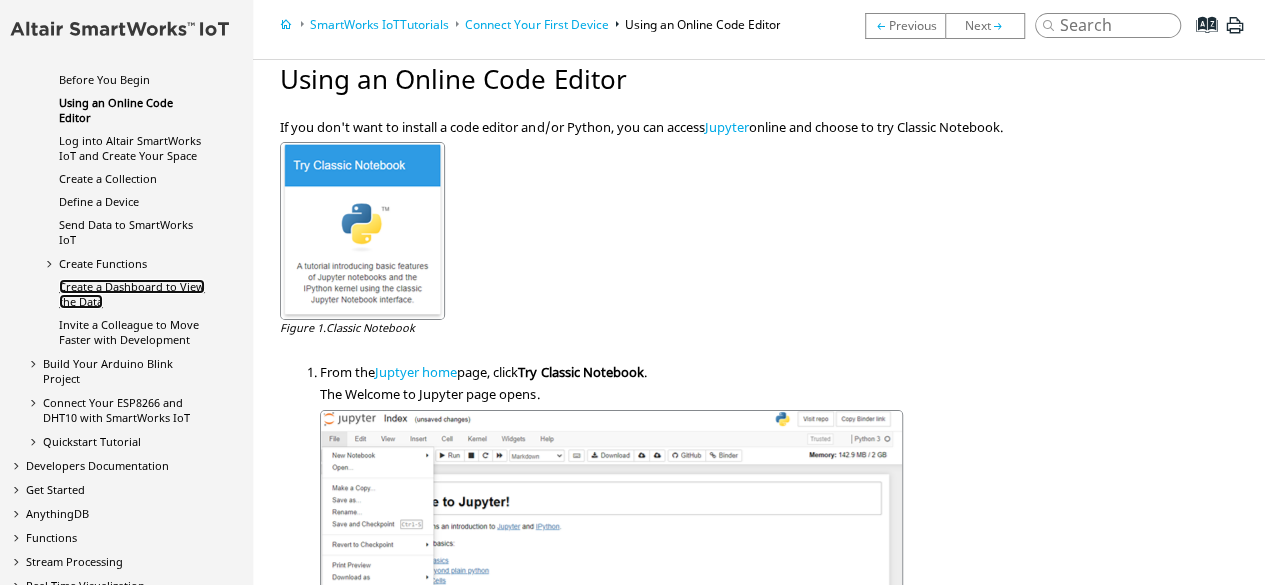 click on "Create a Dashboard to View the Data" at bounding box center (132, 294) 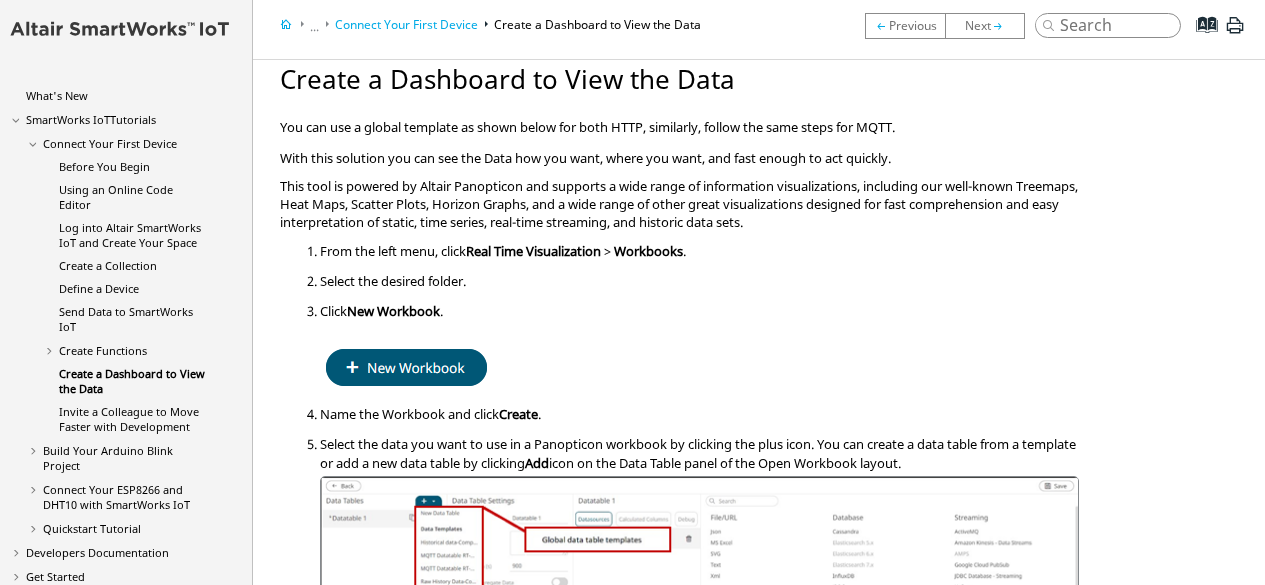 scroll, scrollTop: 0, scrollLeft: 0, axis: both 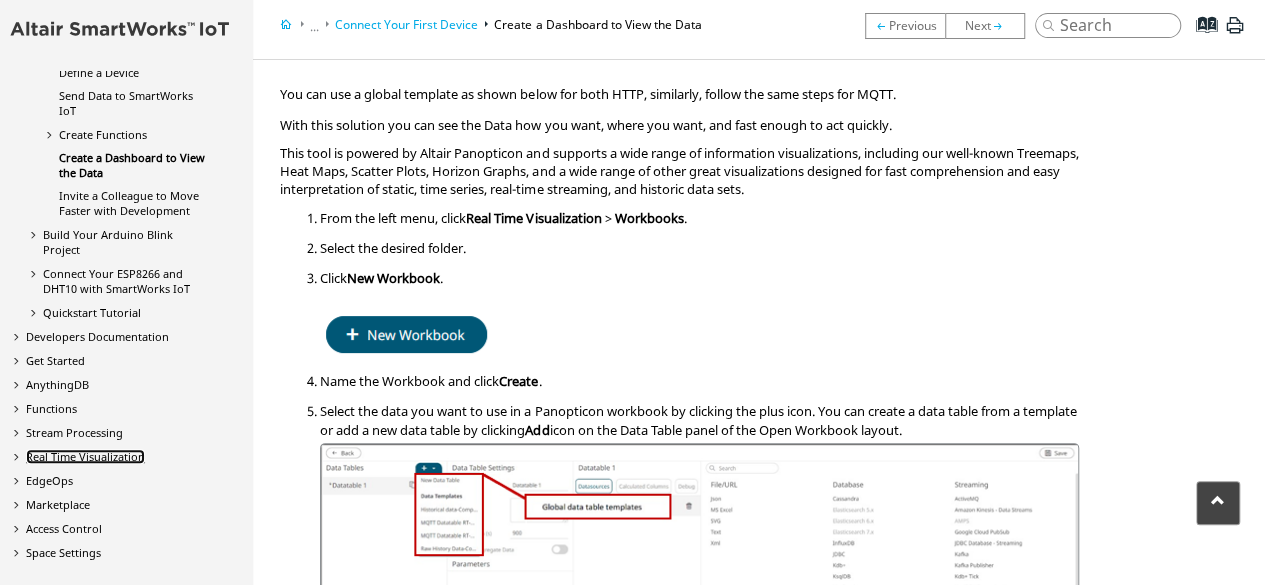 click on "Real Time Visualization" at bounding box center [85, 456] 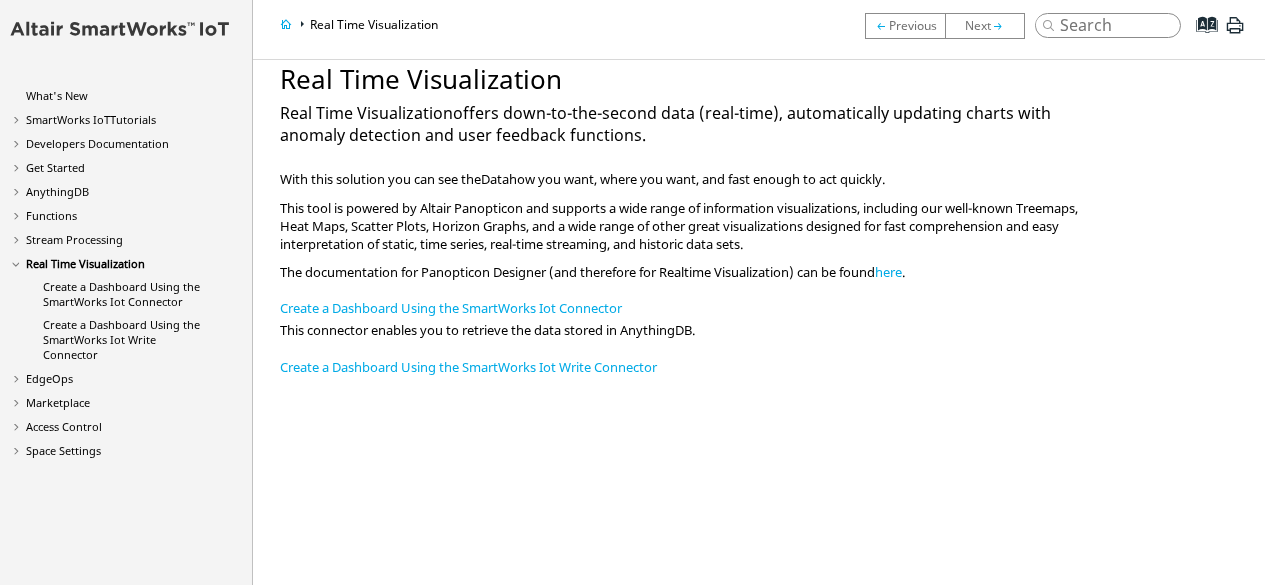 scroll, scrollTop: 0, scrollLeft: 0, axis: both 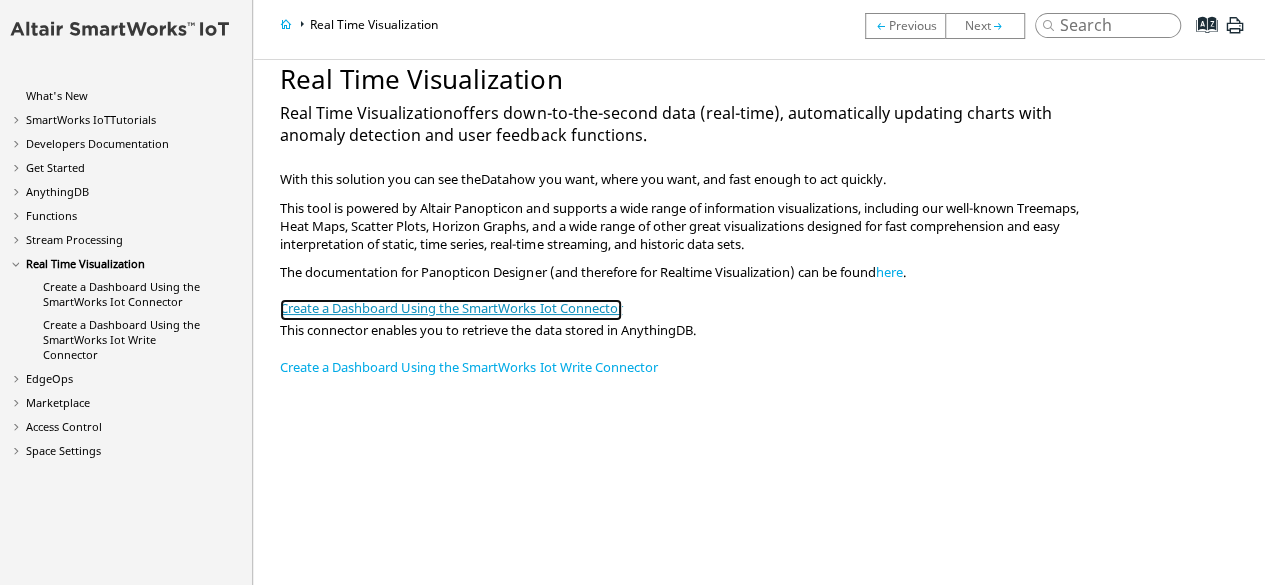 click on "Create a Dashboard Using the SmartWorks Iot Connector" at bounding box center (451, 310) 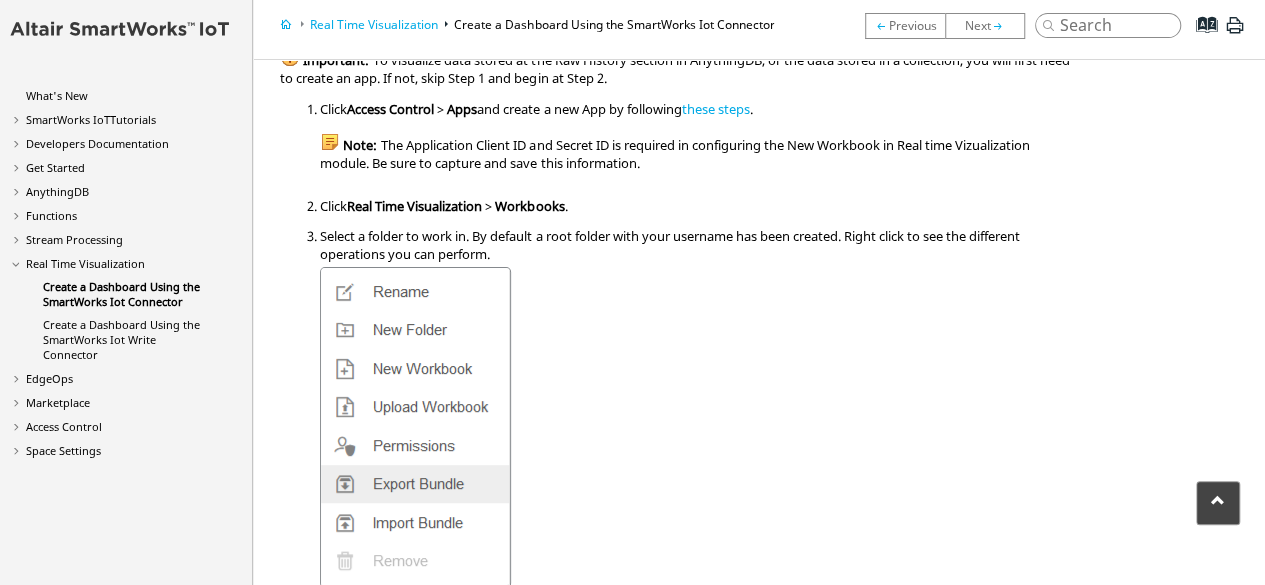 scroll, scrollTop: 98, scrollLeft: 0, axis: vertical 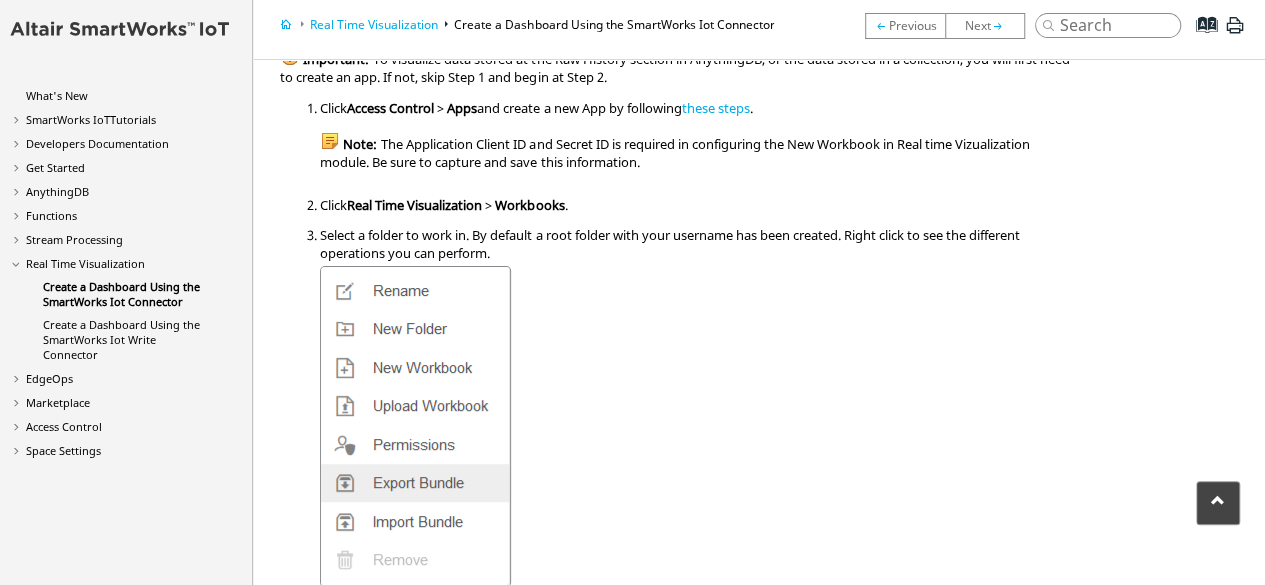 drag, startPoint x: 578, startPoint y: 237, endPoint x: 539, endPoint y: 310, distance: 82.764725 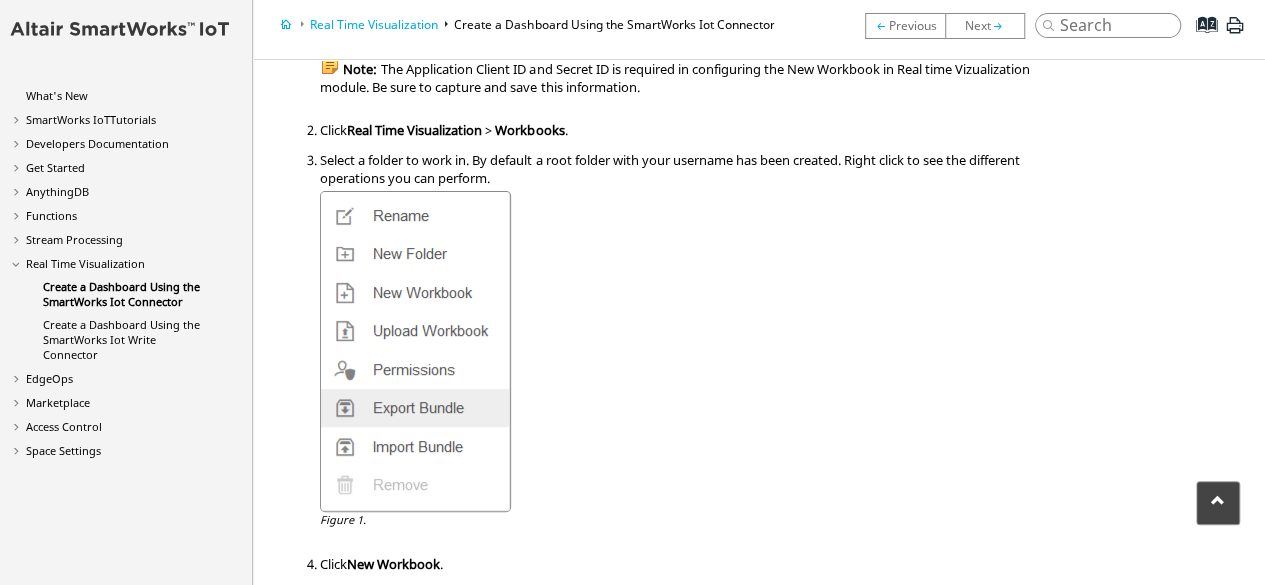 scroll, scrollTop: 174, scrollLeft: 0, axis: vertical 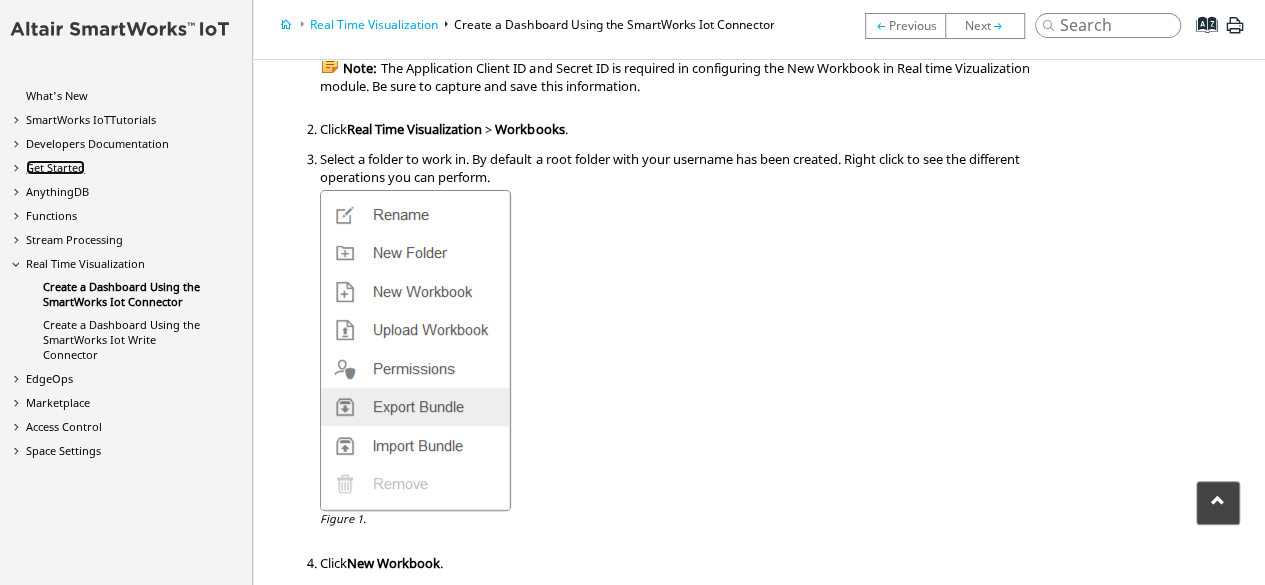 click on "Get Started" at bounding box center (55, 167) 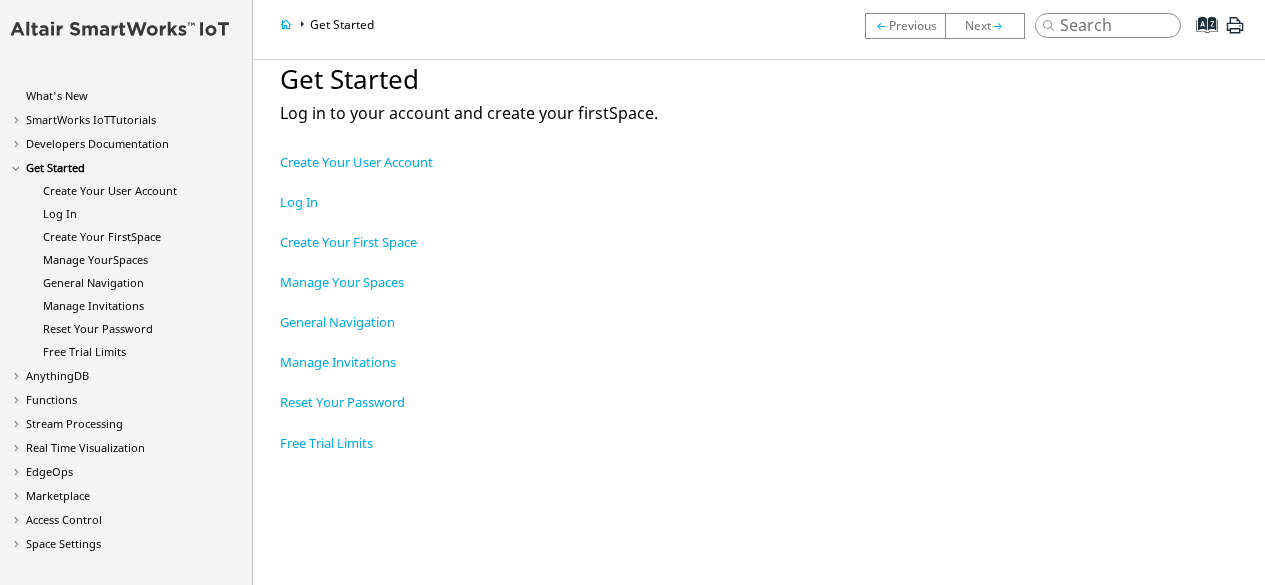 scroll, scrollTop: 0, scrollLeft: 0, axis: both 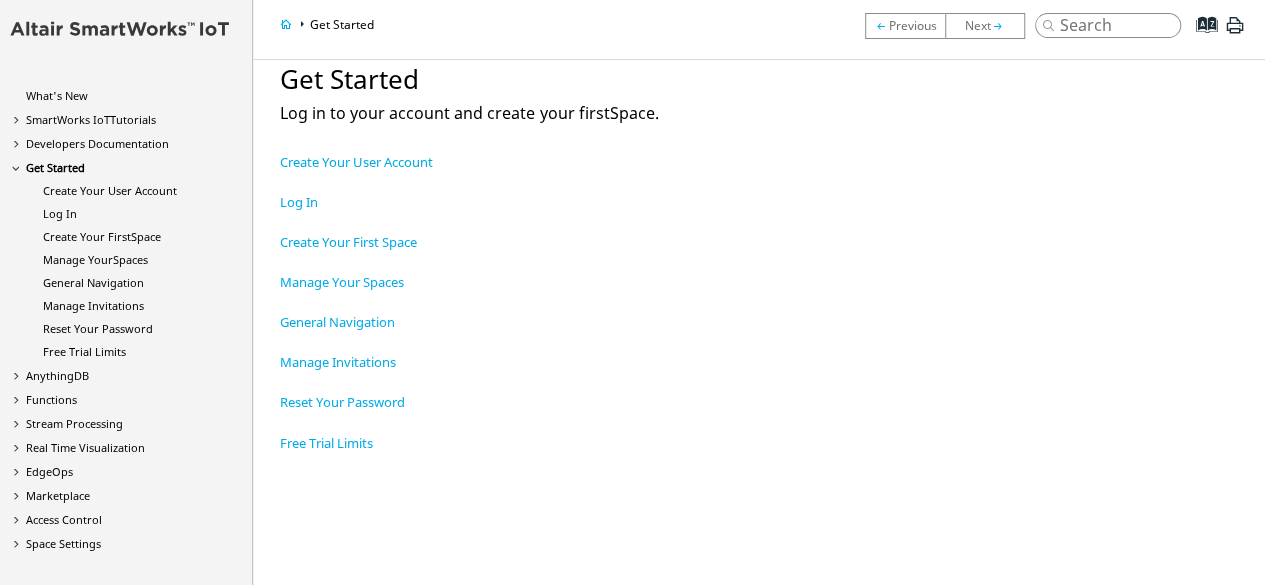 click on "Stream Processing
Stream Processing  is a method of tracking and analyzing streams         of information of an event, and eventually obtaining useful structured
conclusions out of         that raw information." at bounding box center (108, 419) 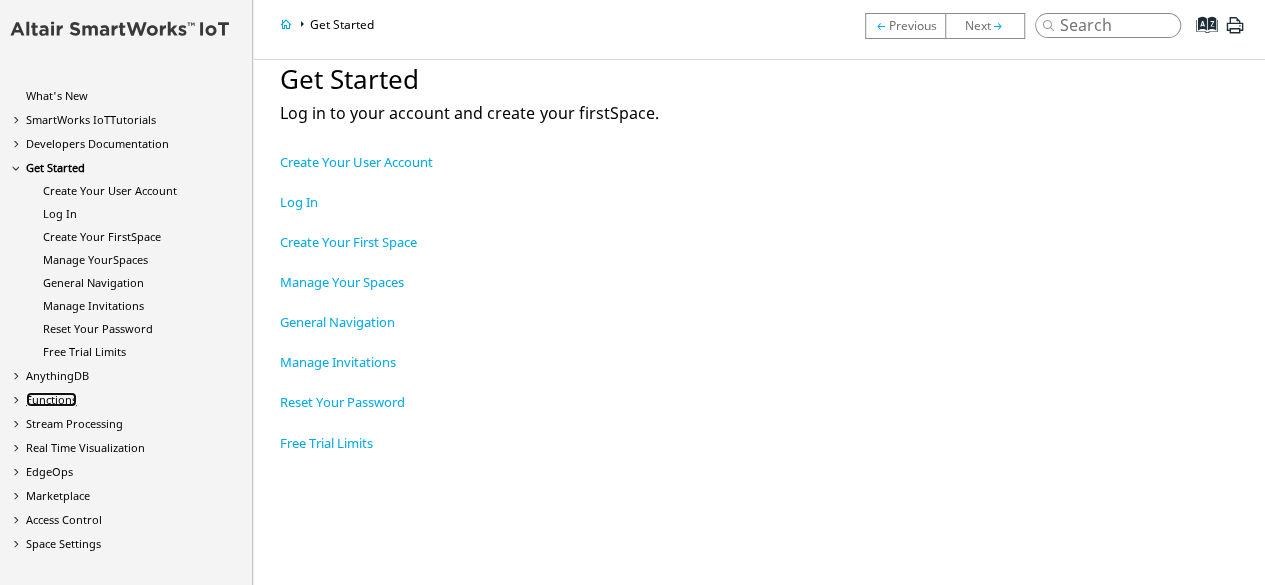 click on "Functions" at bounding box center (51, 399) 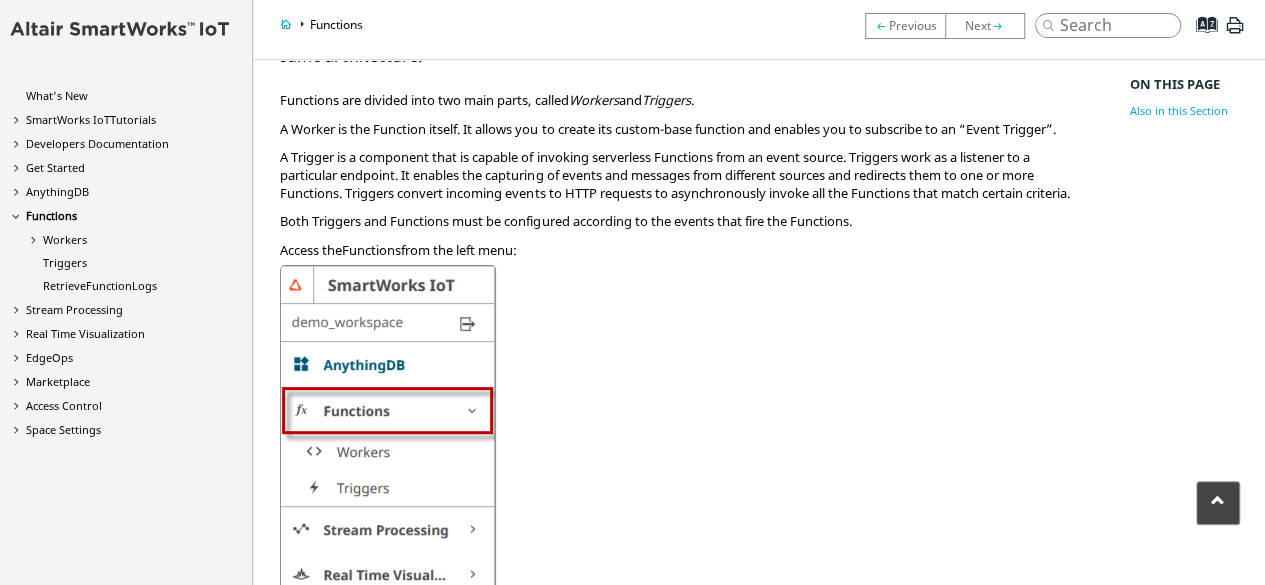 scroll, scrollTop: 80, scrollLeft: 0, axis: vertical 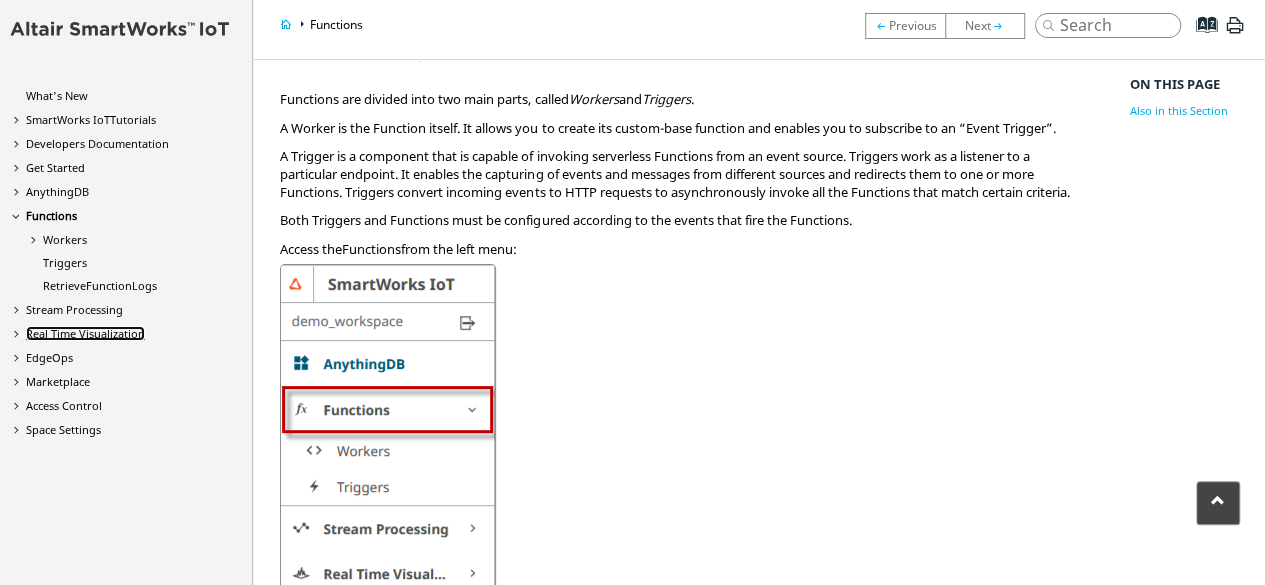 click on "Real Time Visualization" at bounding box center [85, 333] 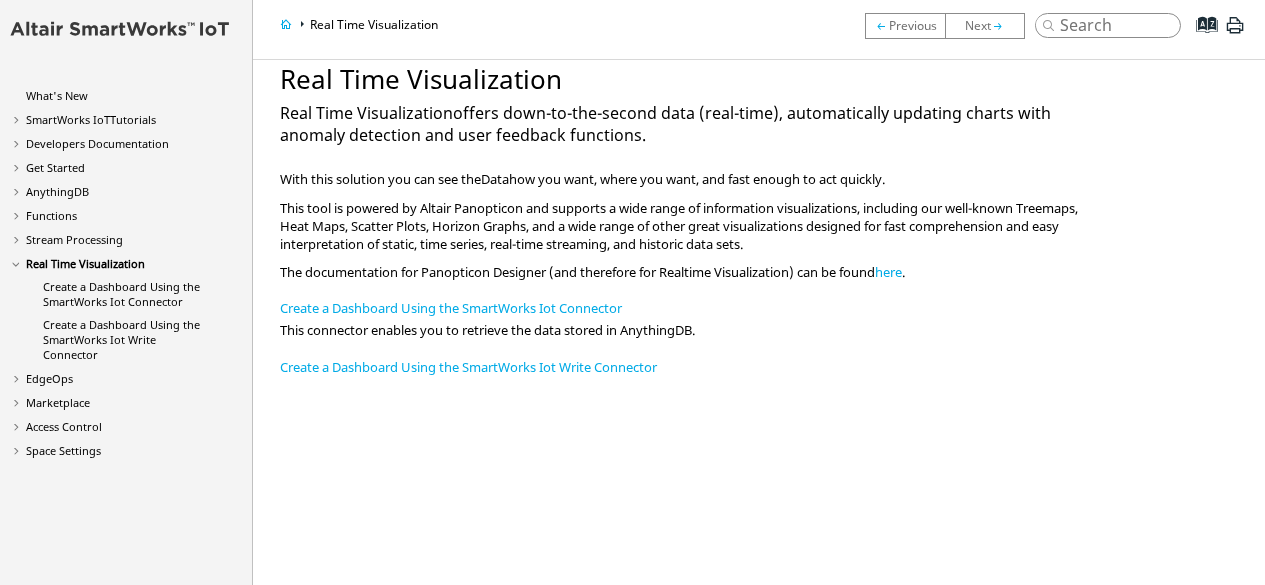 scroll, scrollTop: 0, scrollLeft: 0, axis: both 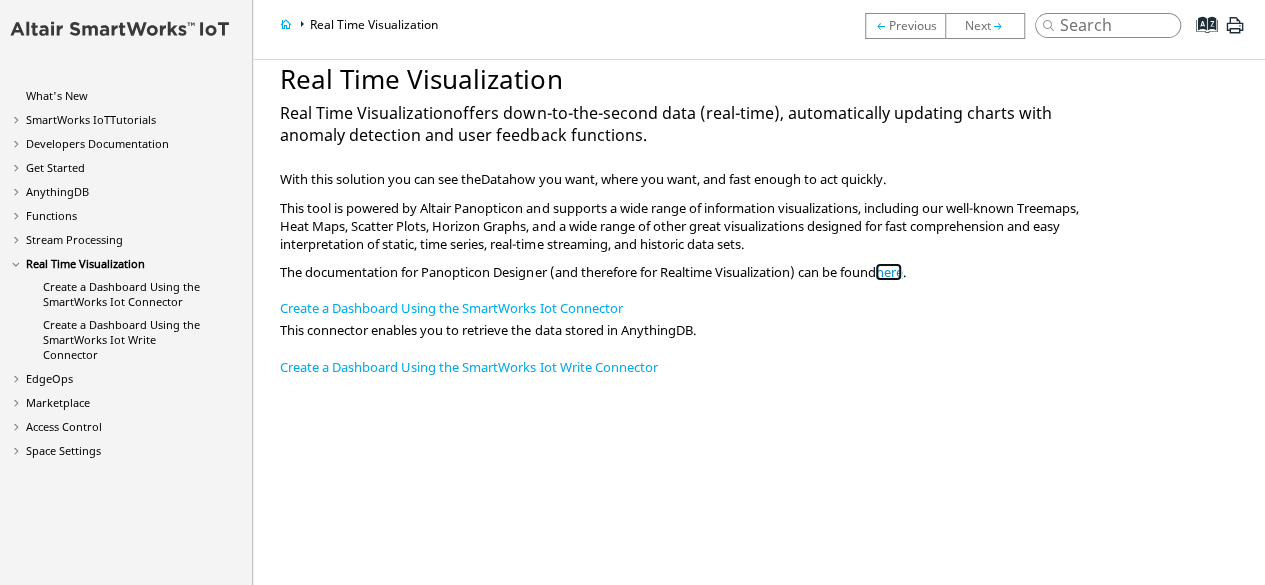 click on "here" at bounding box center (888, 272) 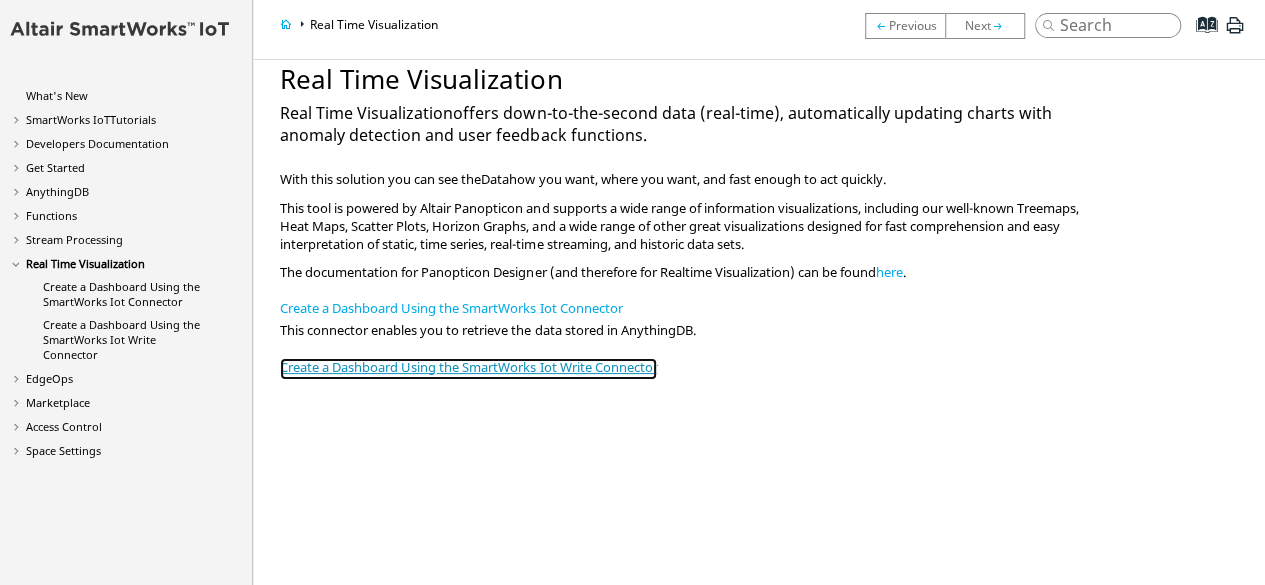 click on "Create a Dashboard Using the SmartWorks Iot Write Connector" at bounding box center [468, 369] 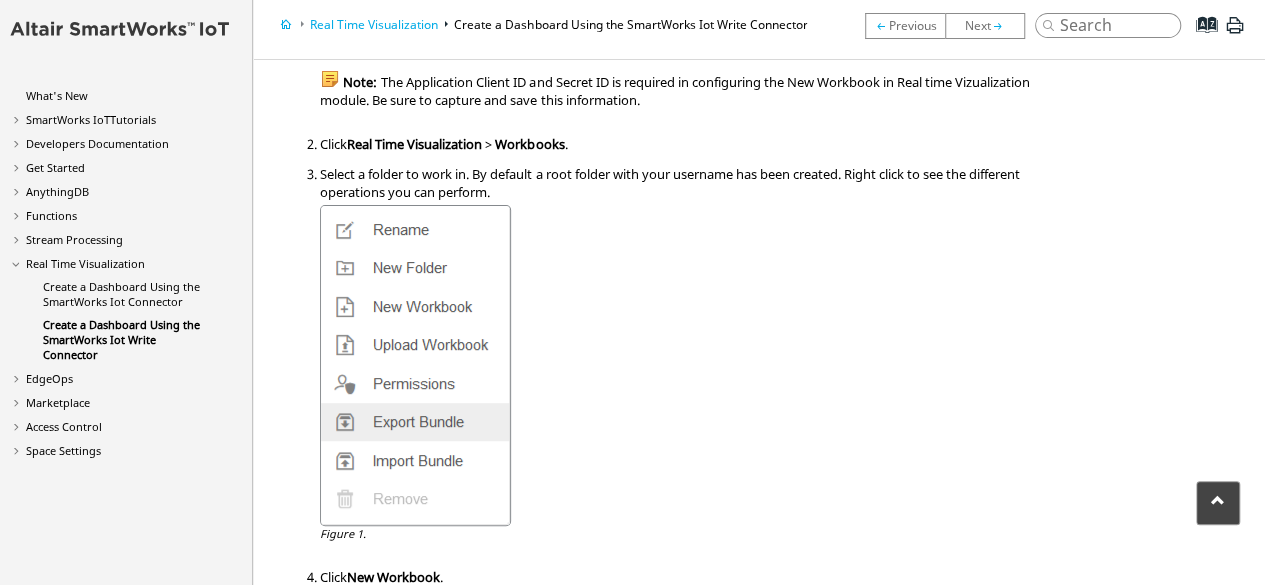 scroll, scrollTop: 0, scrollLeft: 0, axis: both 